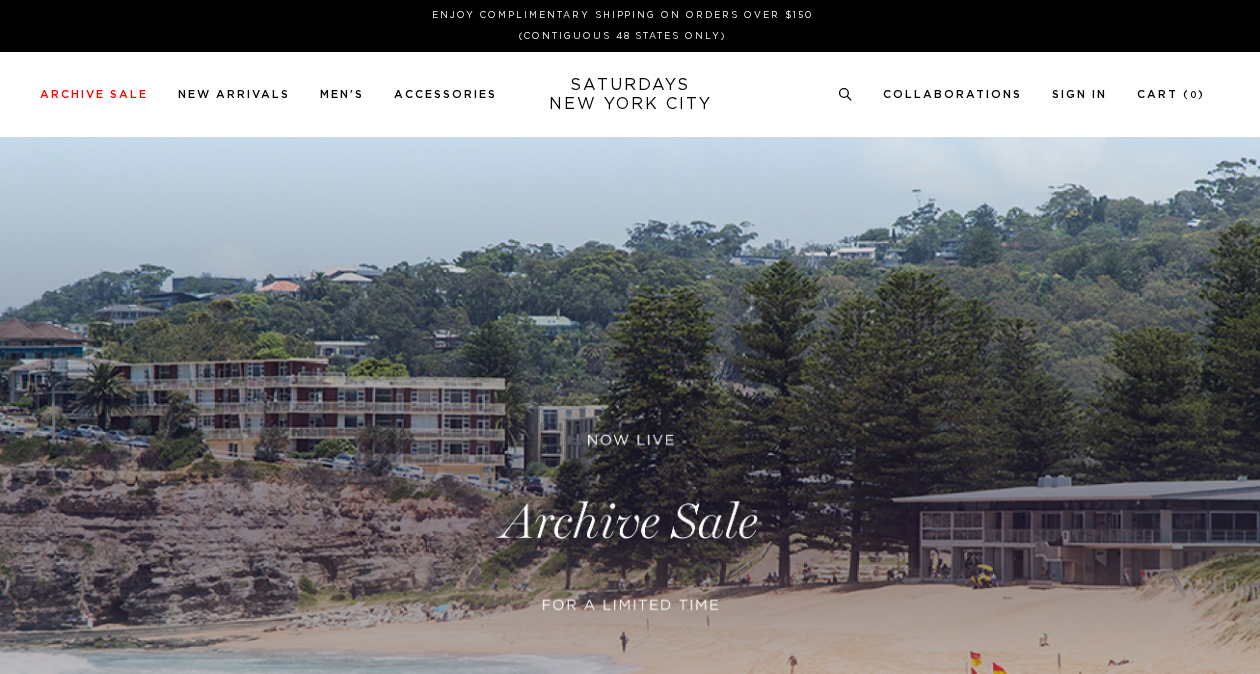 scroll, scrollTop: 0, scrollLeft: 0, axis: both 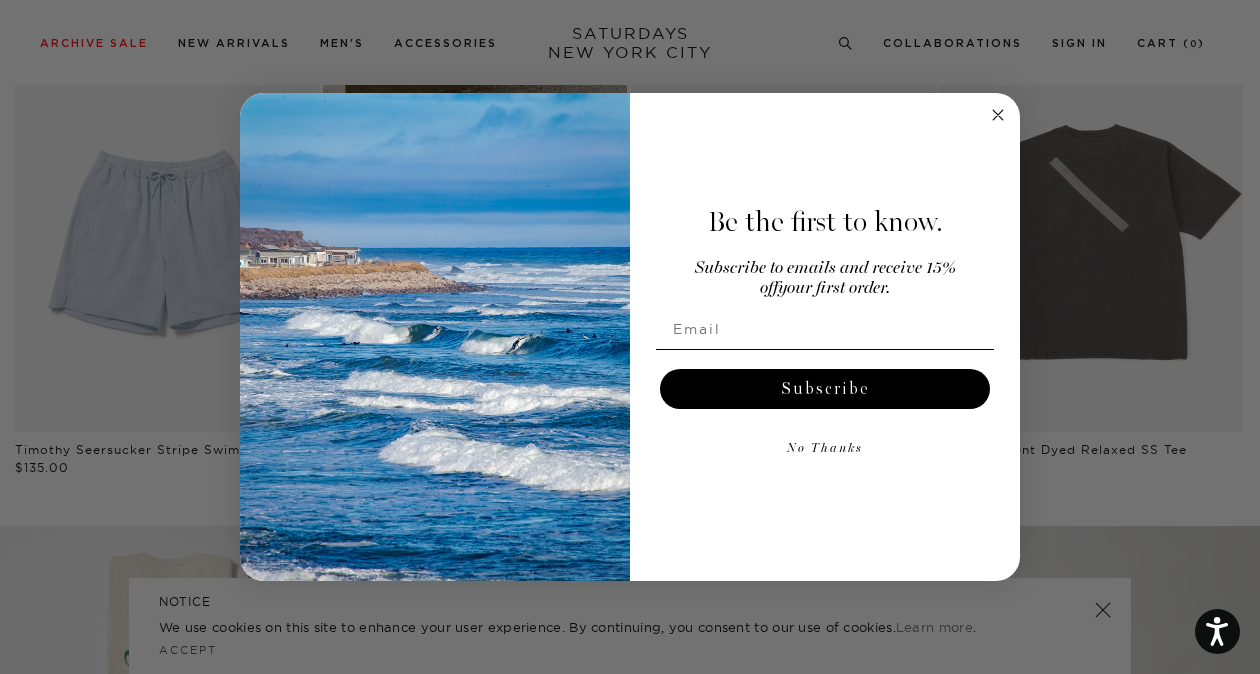 click 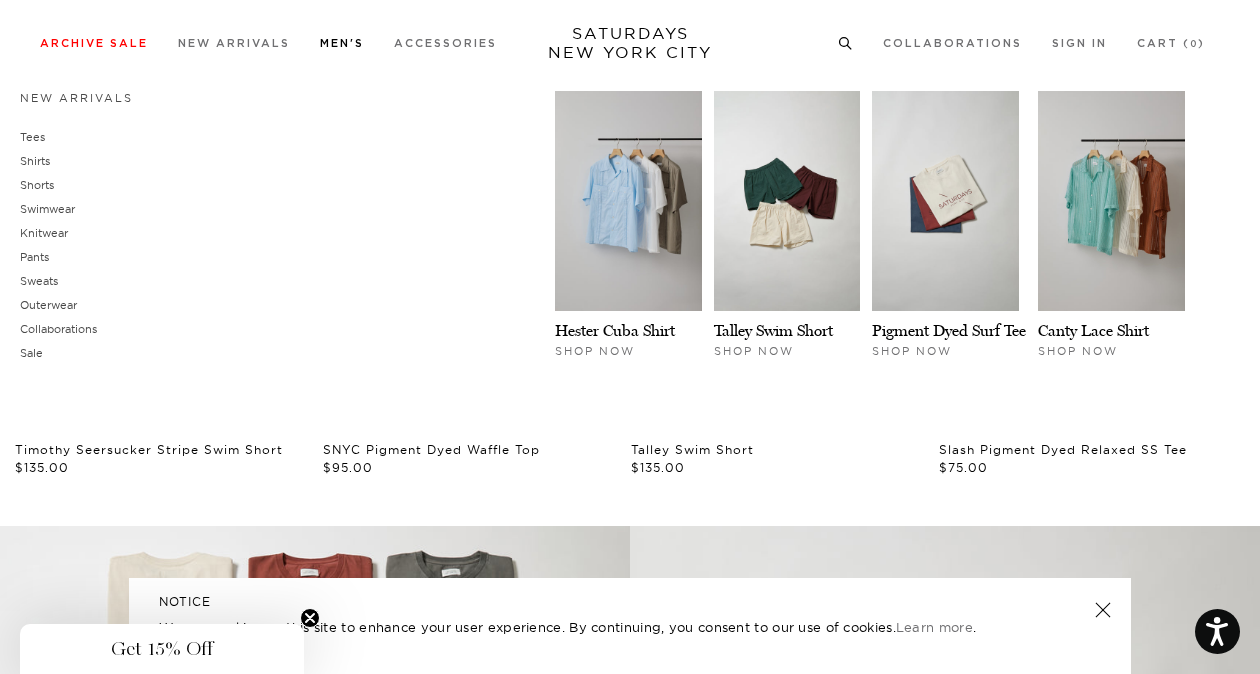 click on "Men's" at bounding box center [342, 43] 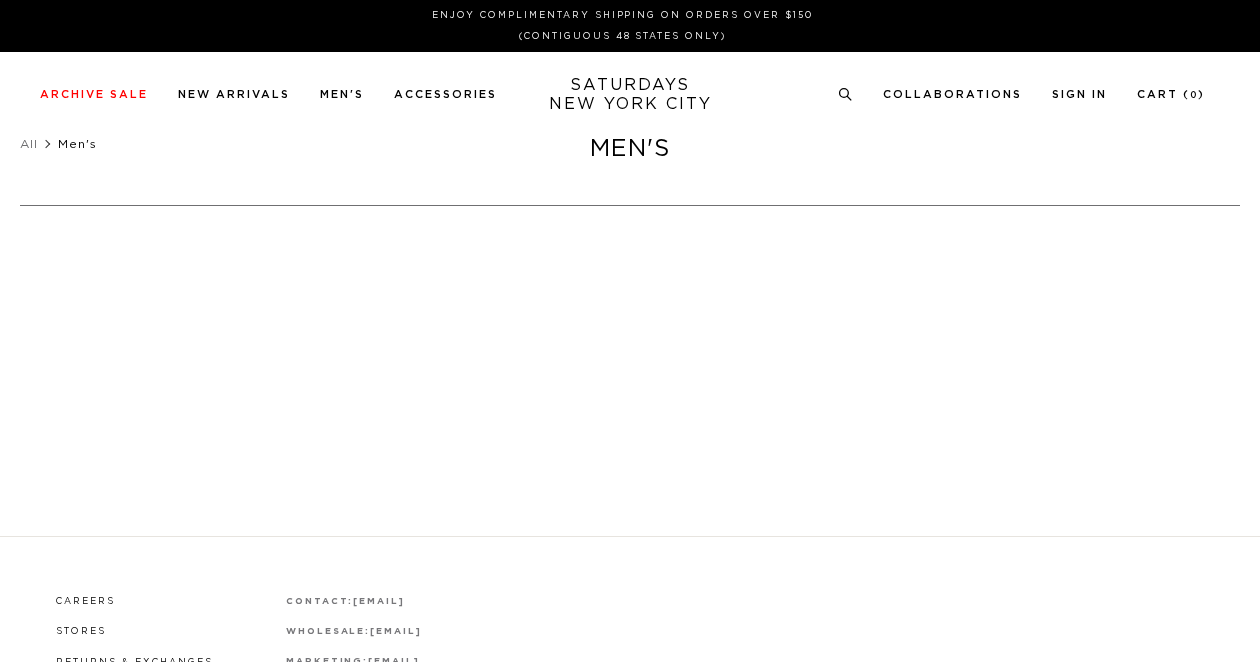 scroll, scrollTop: 0, scrollLeft: 0, axis: both 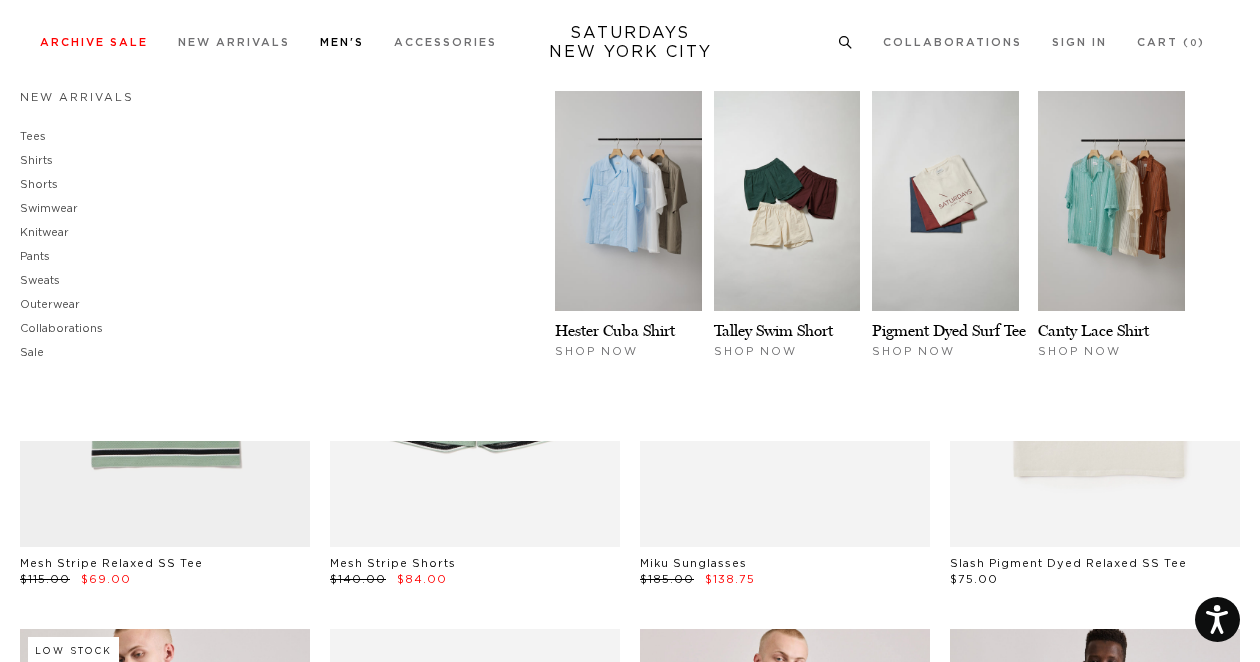 click on "Men's" at bounding box center [342, 42] 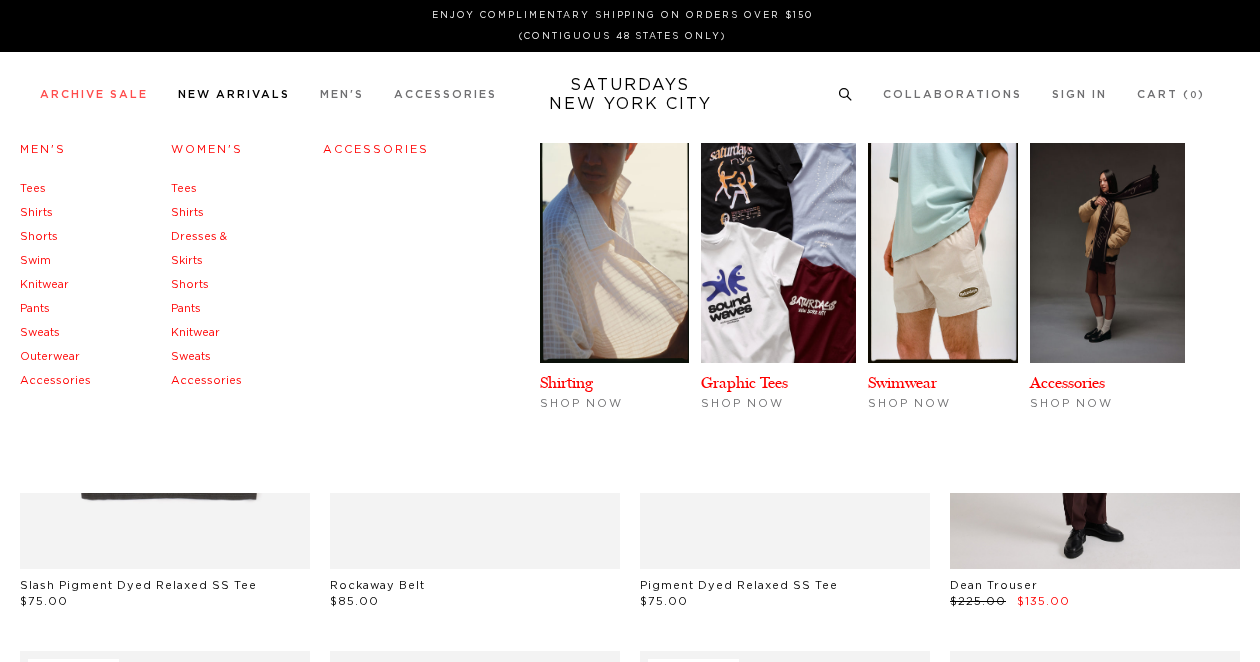 scroll, scrollTop: 0, scrollLeft: 0, axis: both 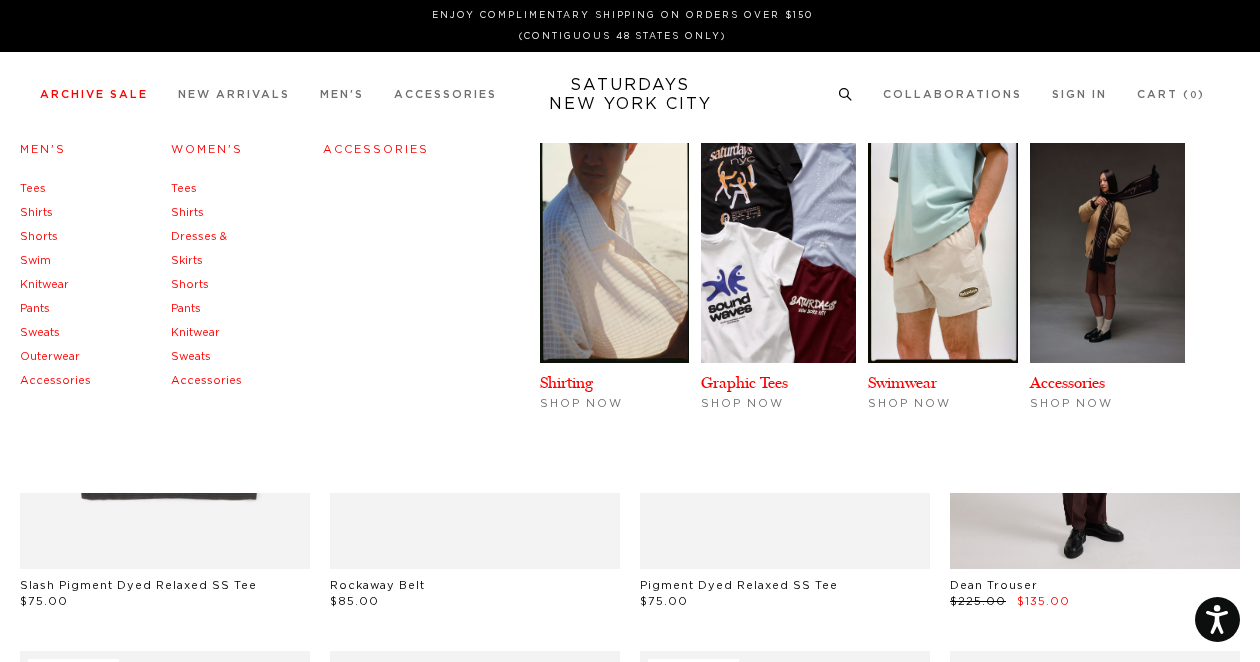 click on "Tees" at bounding box center [33, 188] 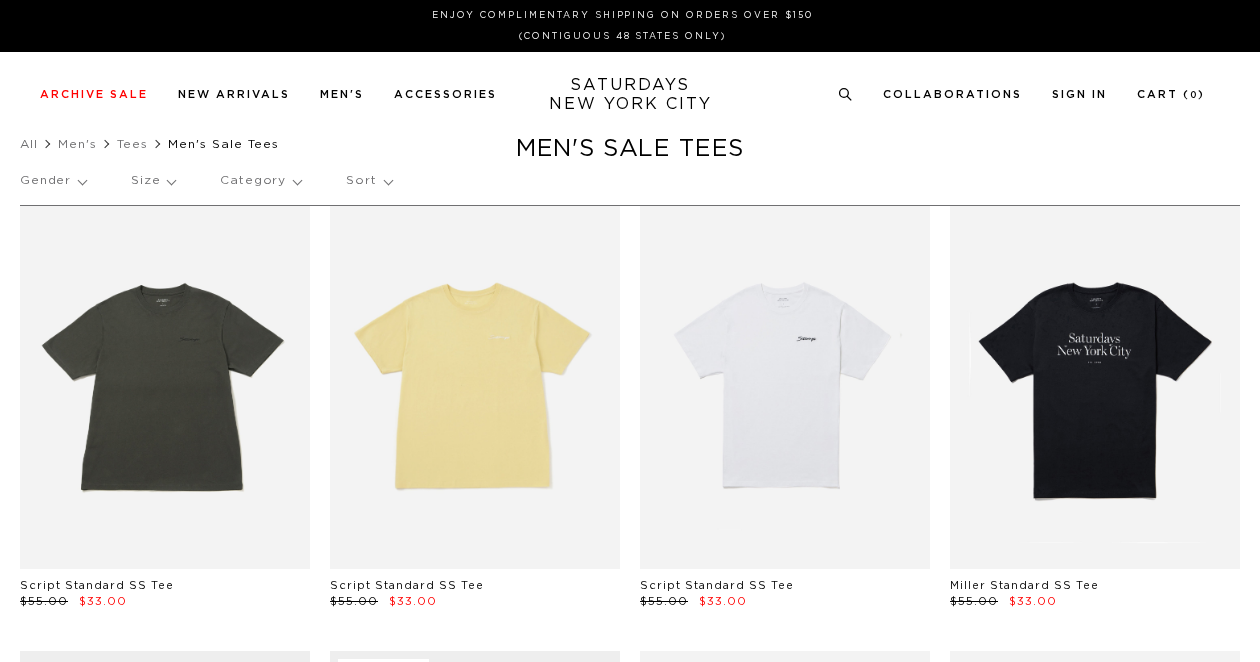 scroll, scrollTop: 0, scrollLeft: 0, axis: both 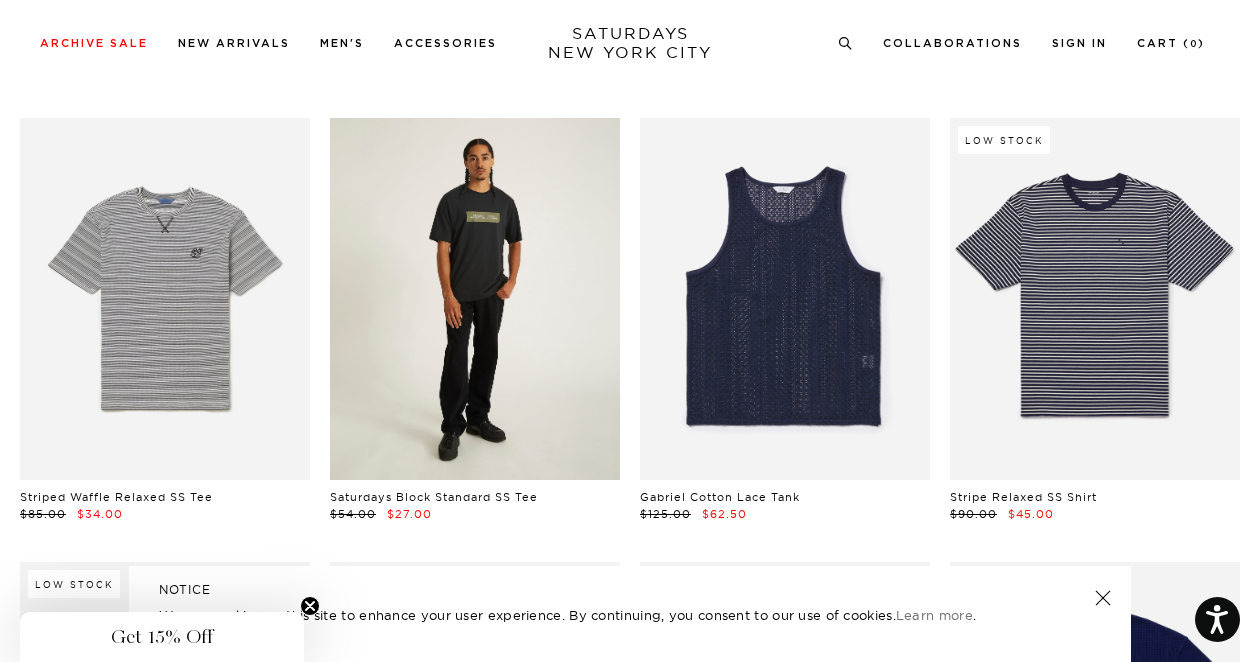 click at bounding box center [475, 299] 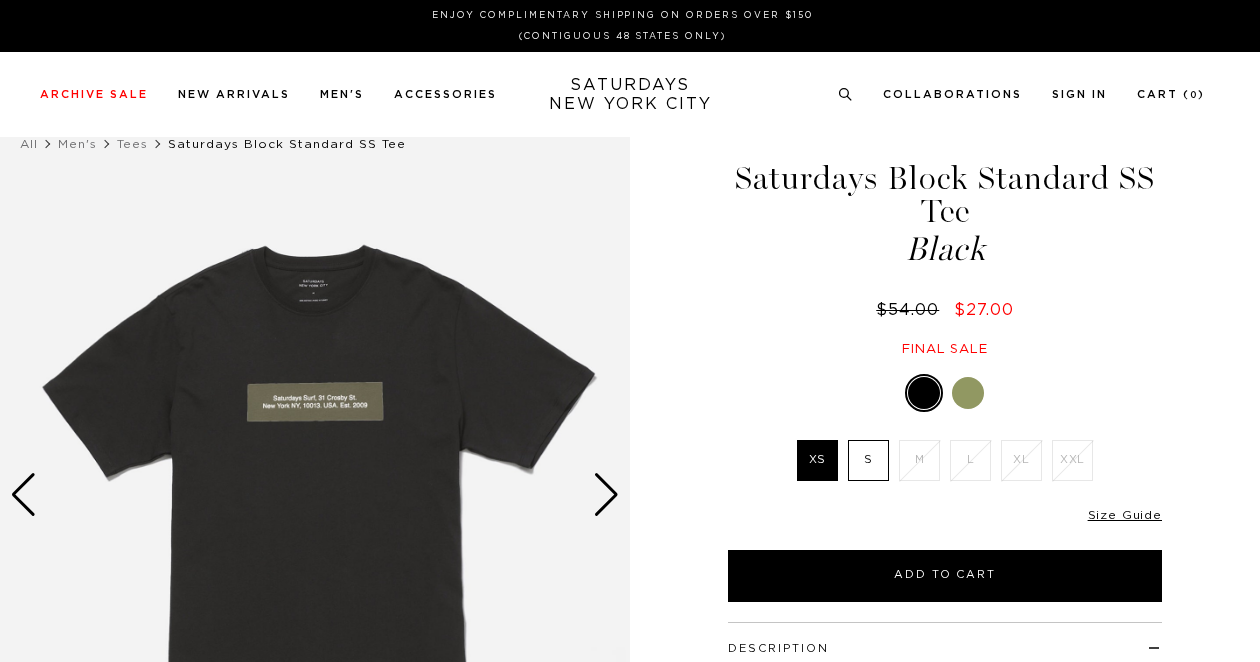 scroll, scrollTop: 0, scrollLeft: 0, axis: both 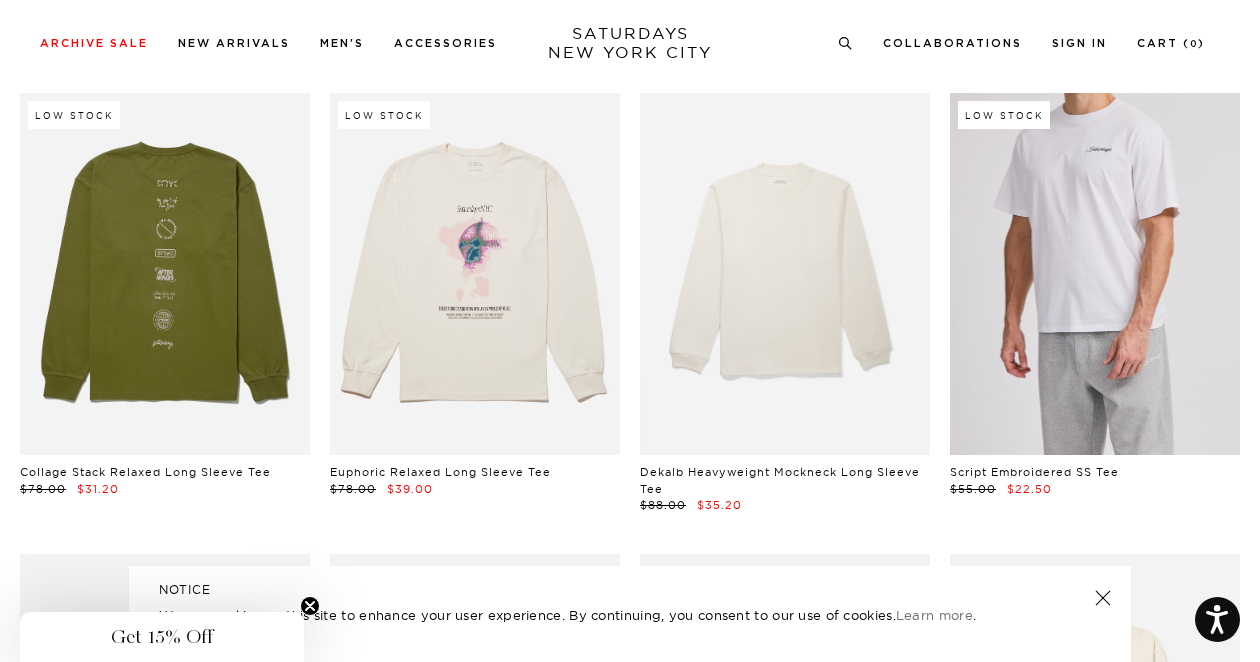 click at bounding box center [1095, 274] 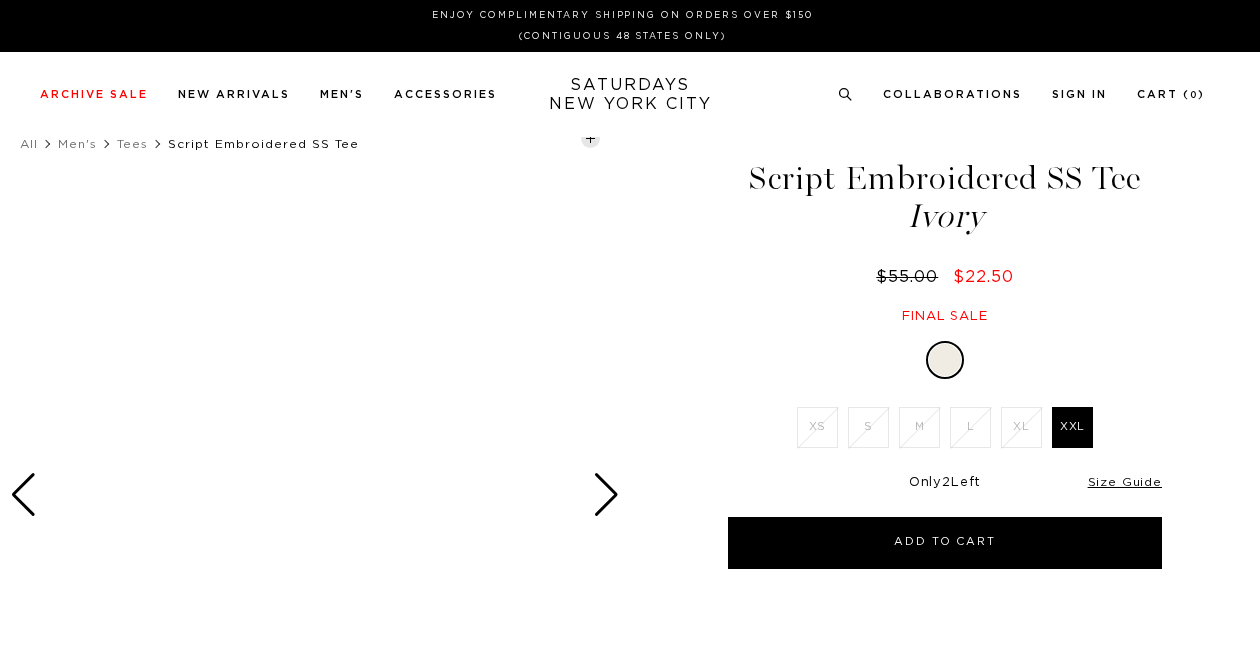 scroll, scrollTop: 0, scrollLeft: 0, axis: both 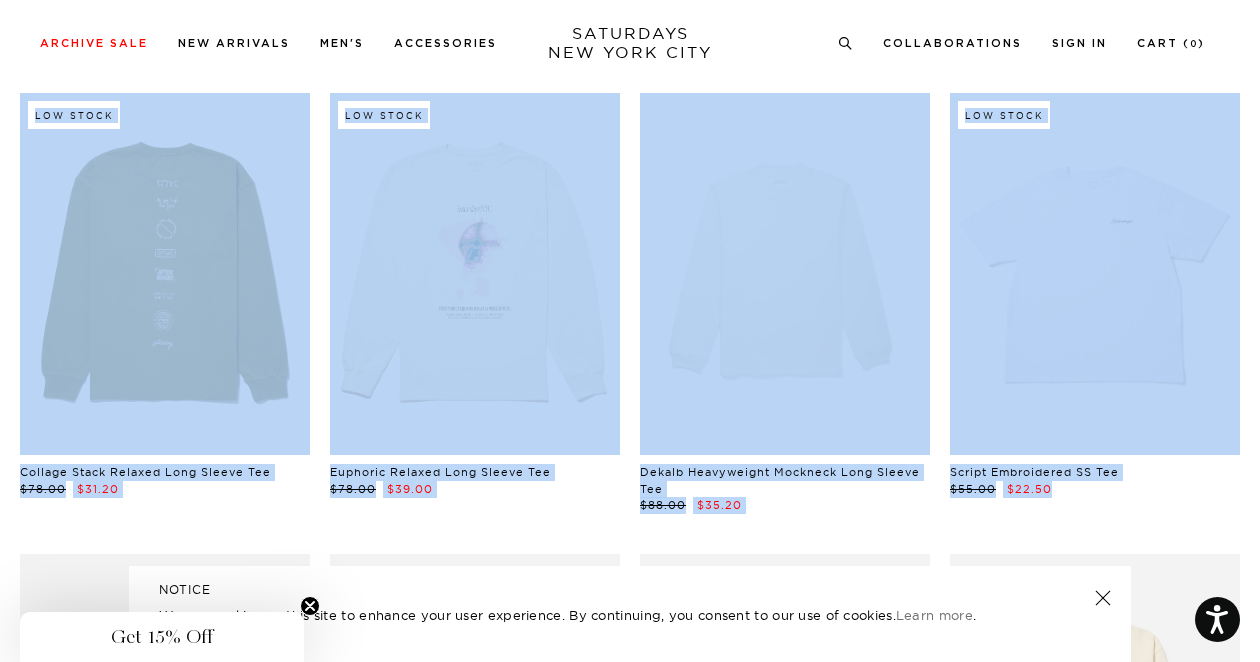 drag, startPoint x: 1252, startPoint y: 529, endPoint x: 1253, endPoint y: 546, distance: 17.029387 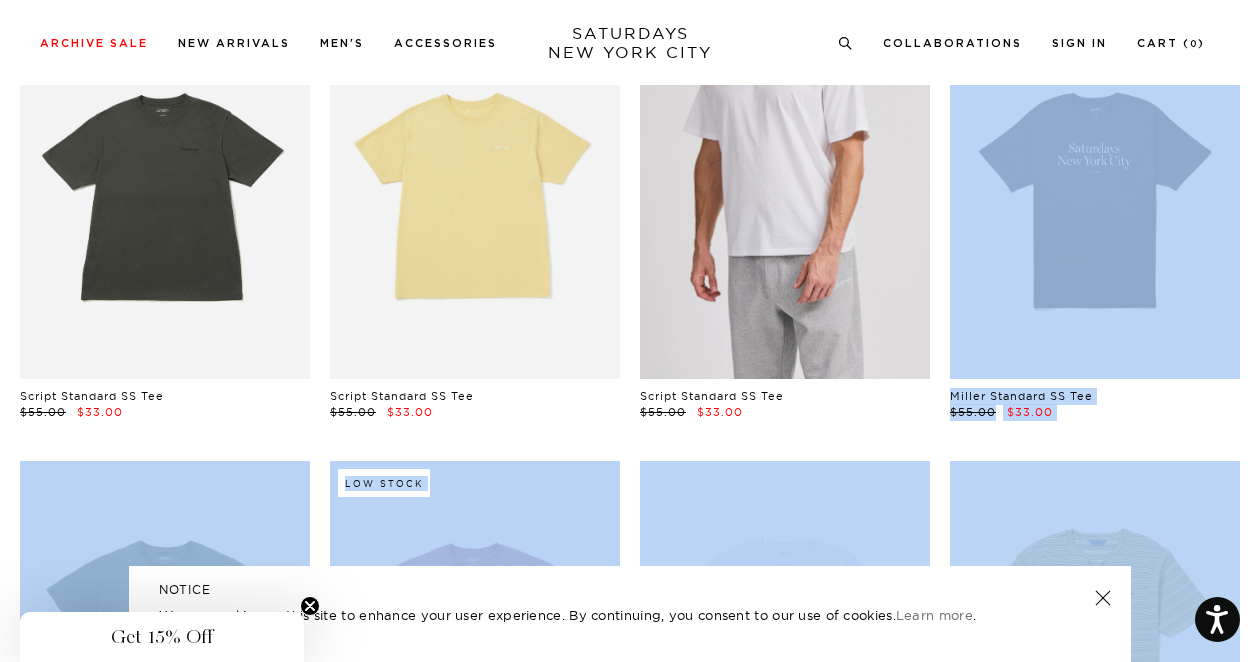click at bounding box center [785, 197] 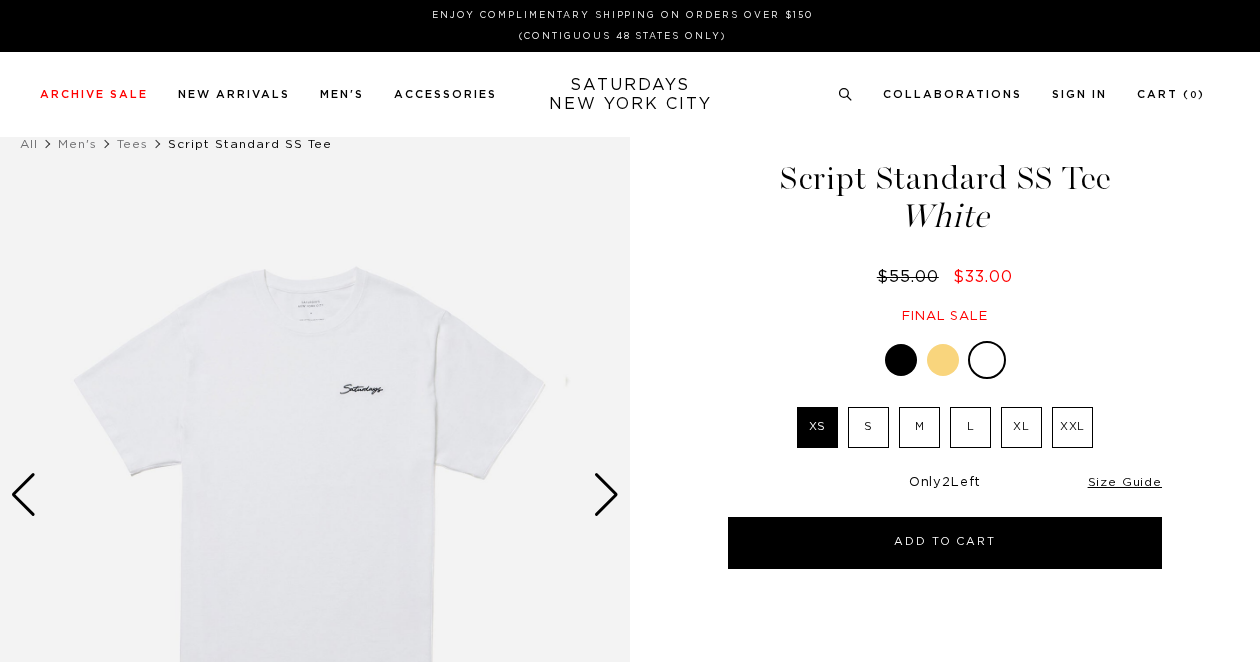 scroll, scrollTop: 0, scrollLeft: 0, axis: both 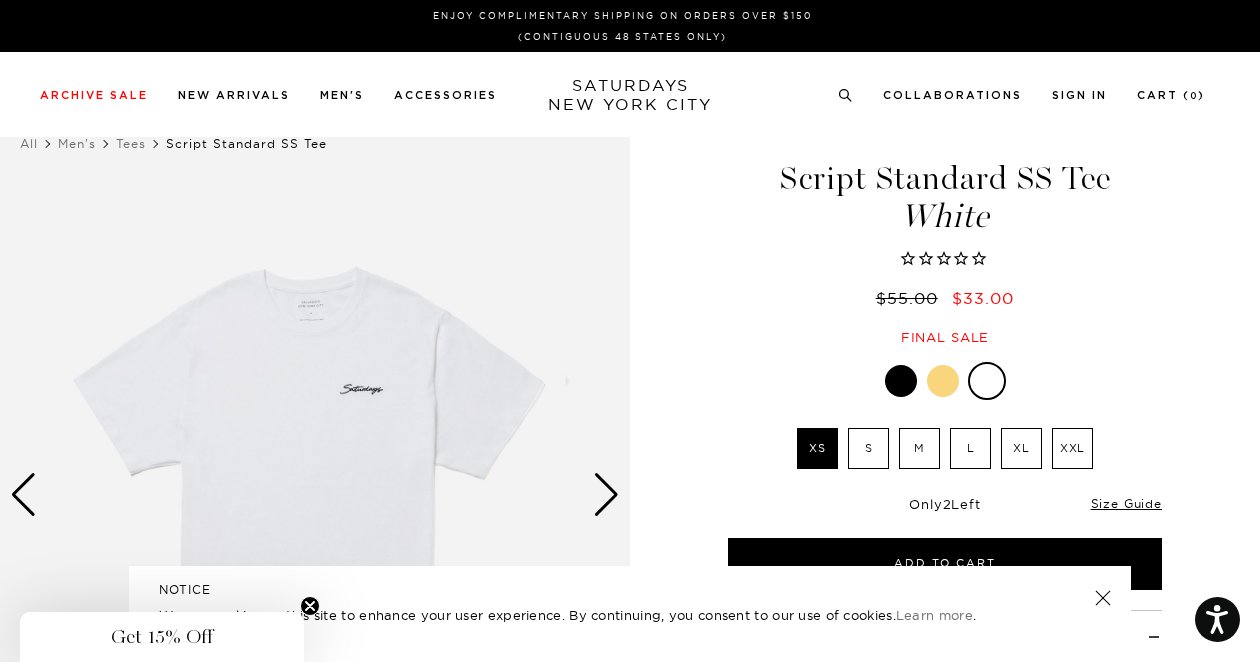 click on "M" at bounding box center [919, 448] 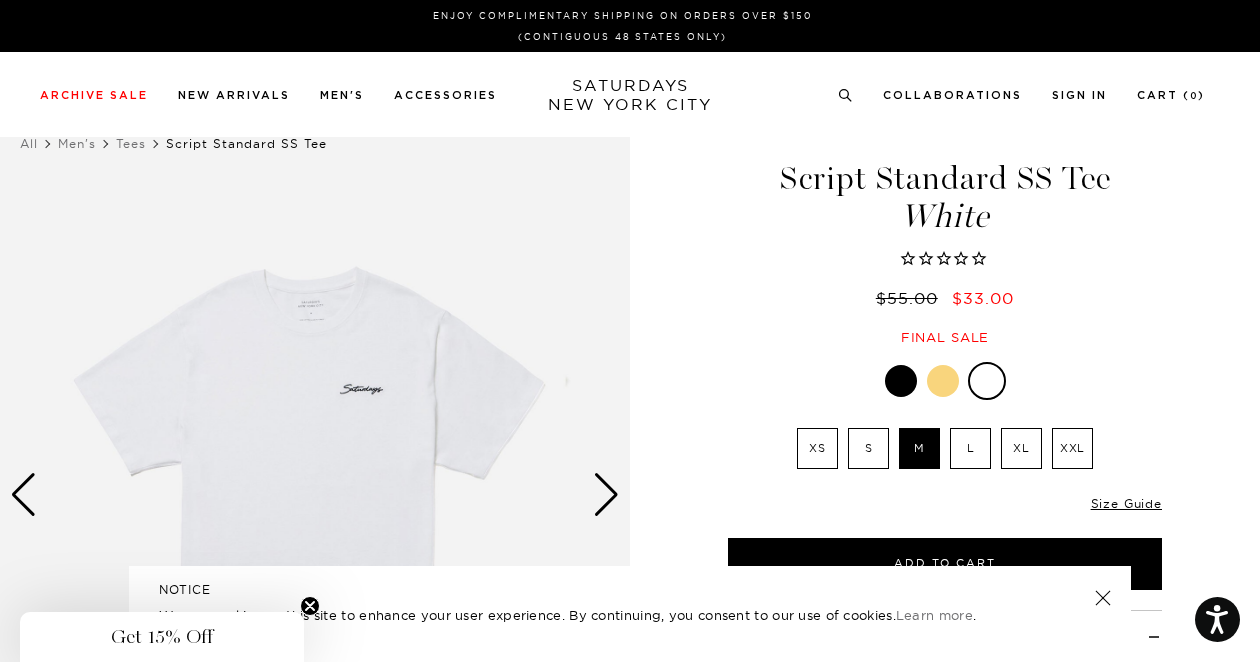 click at bounding box center (901, 381) 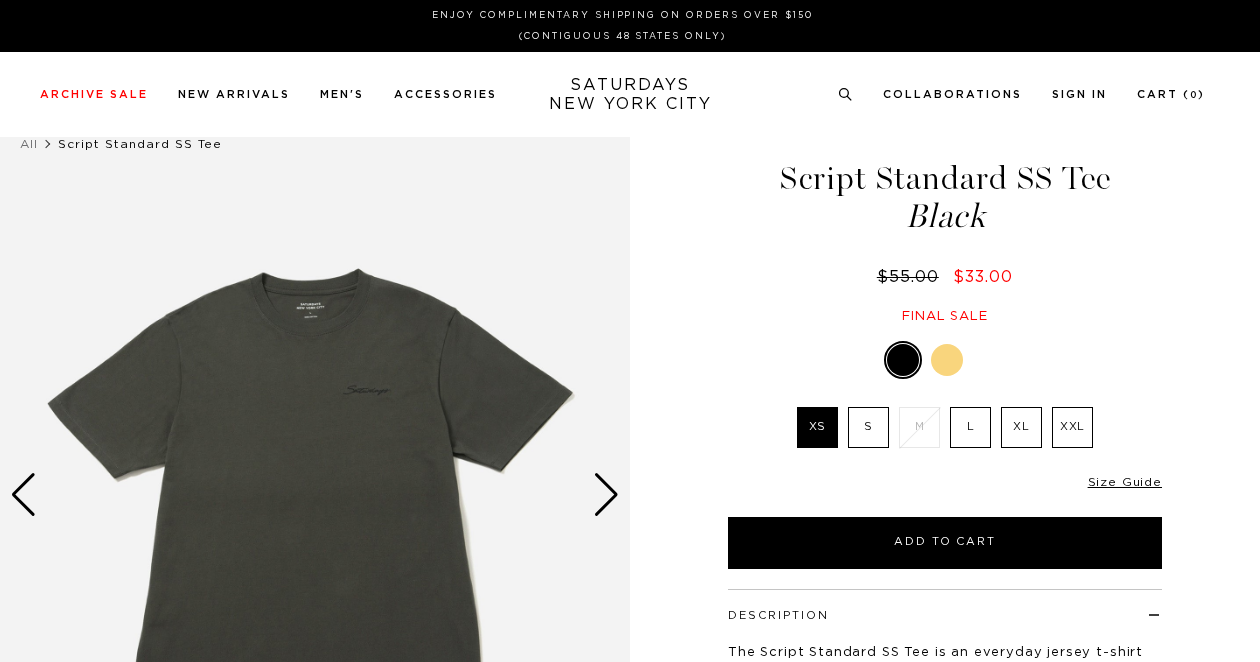 scroll, scrollTop: 0, scrollLeft: 0, axis: both 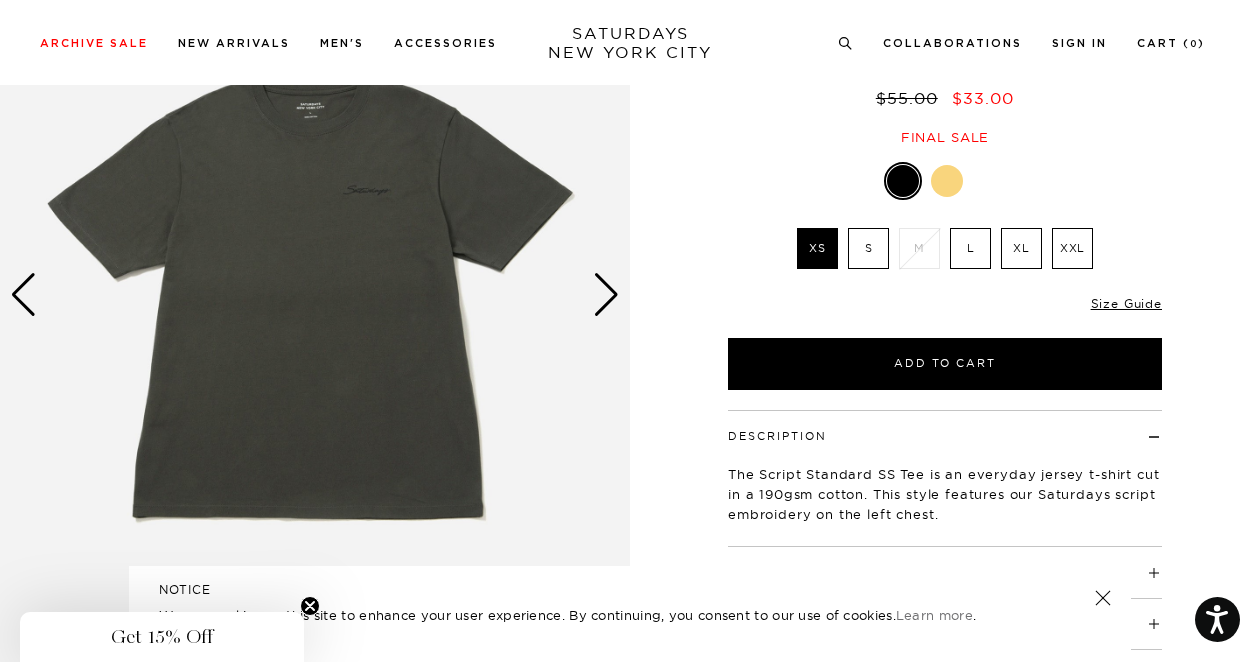 click at bounding box center [947, 181] 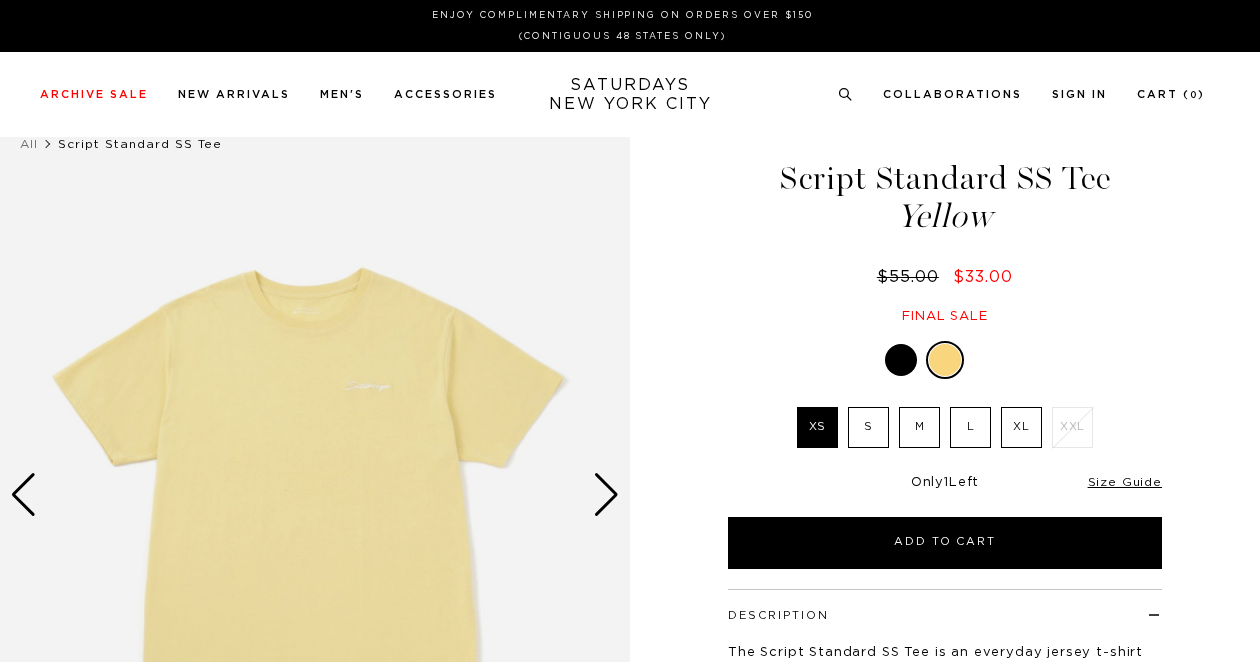 scroll, scrollTop: 0, scrollLeft: 0, axis: both 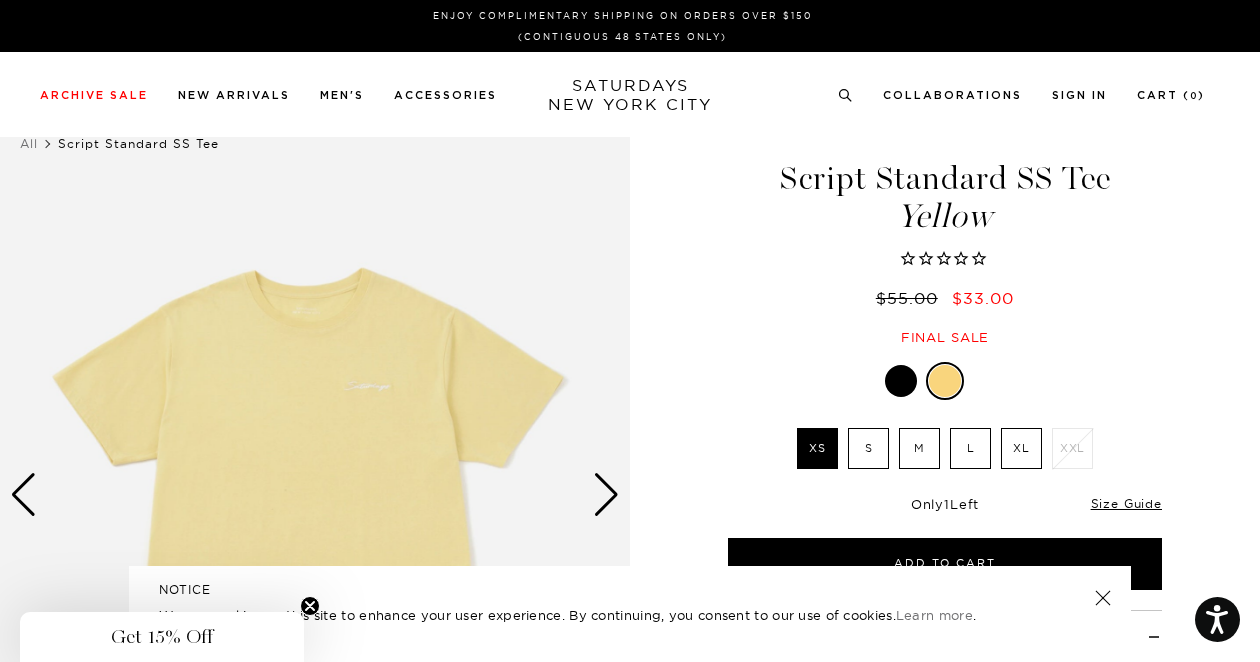 click on "M" at bounding box center [919, 448] 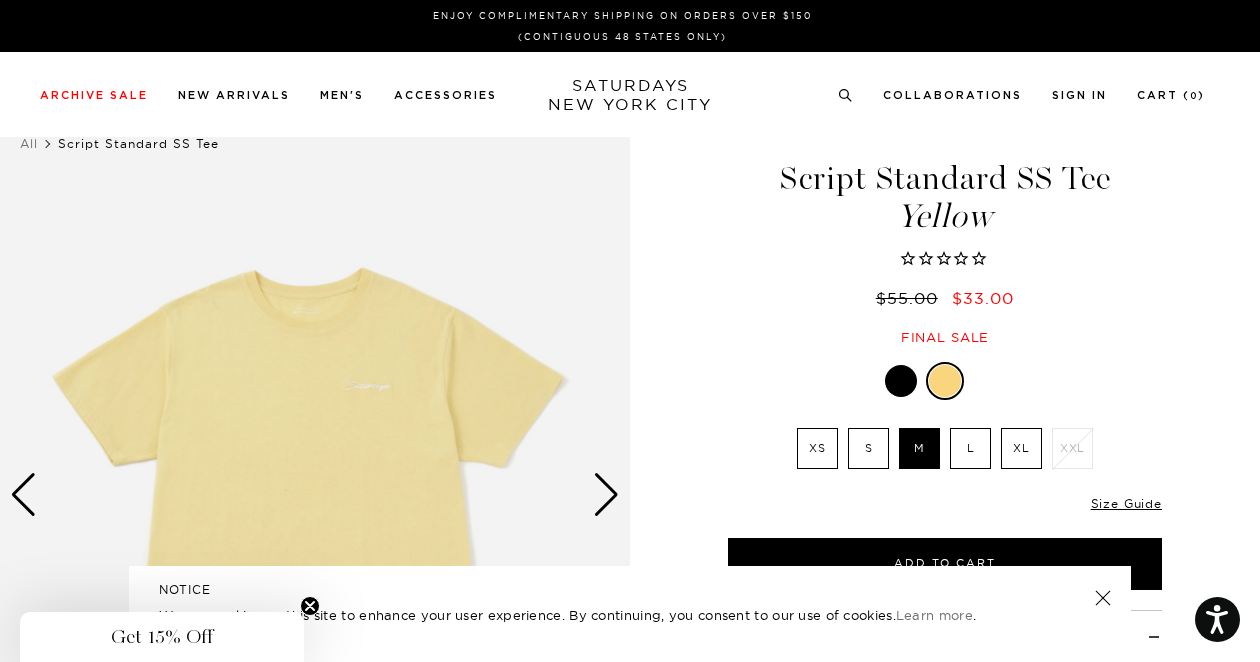 click at bounding box center (989, 381) 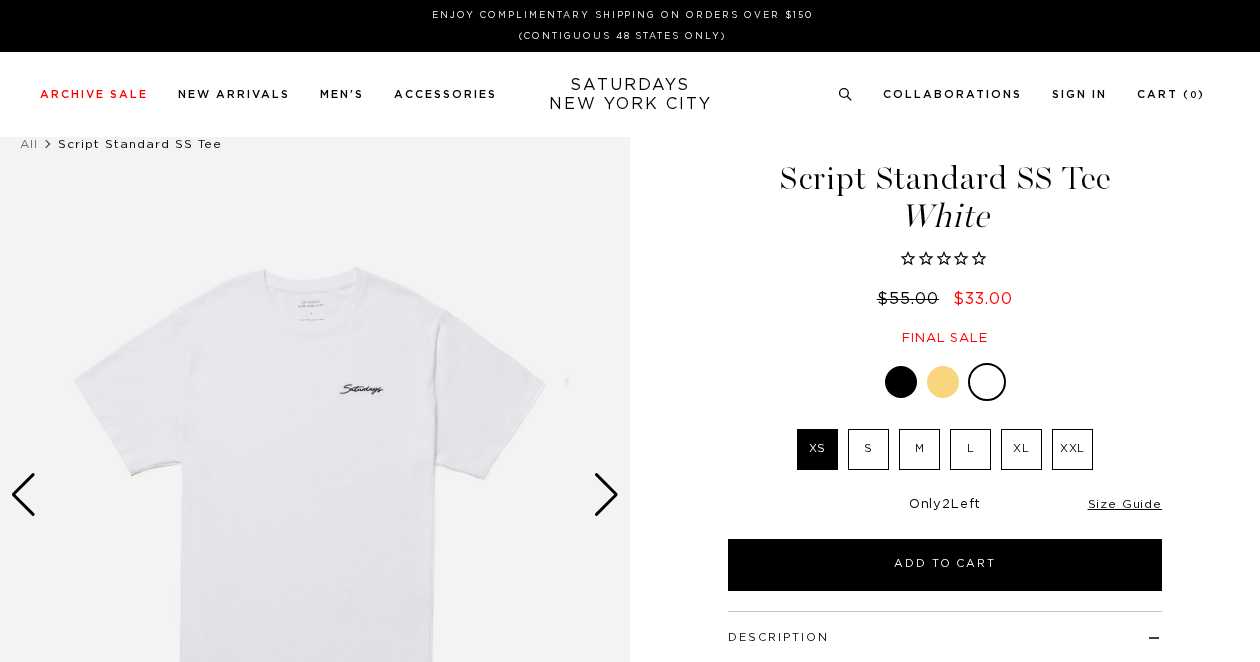 scroll, scrollTop: 0, scrollLeft: 0, axis: both 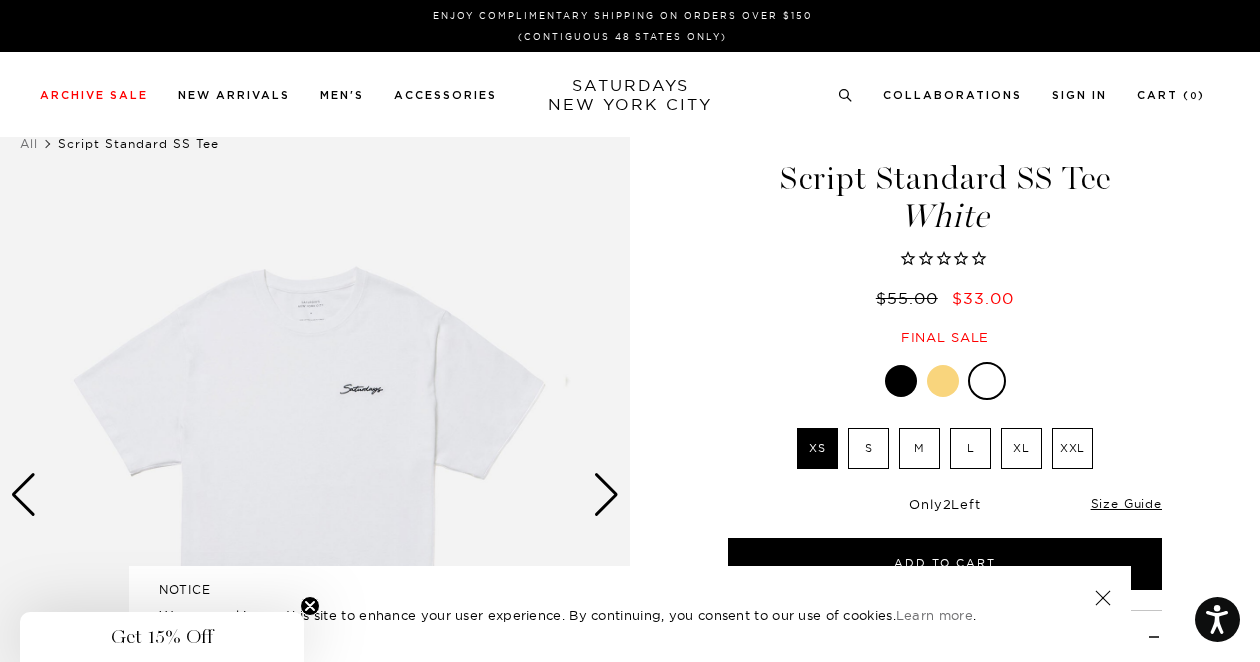 click on "M" at bounding box center [919, 448] 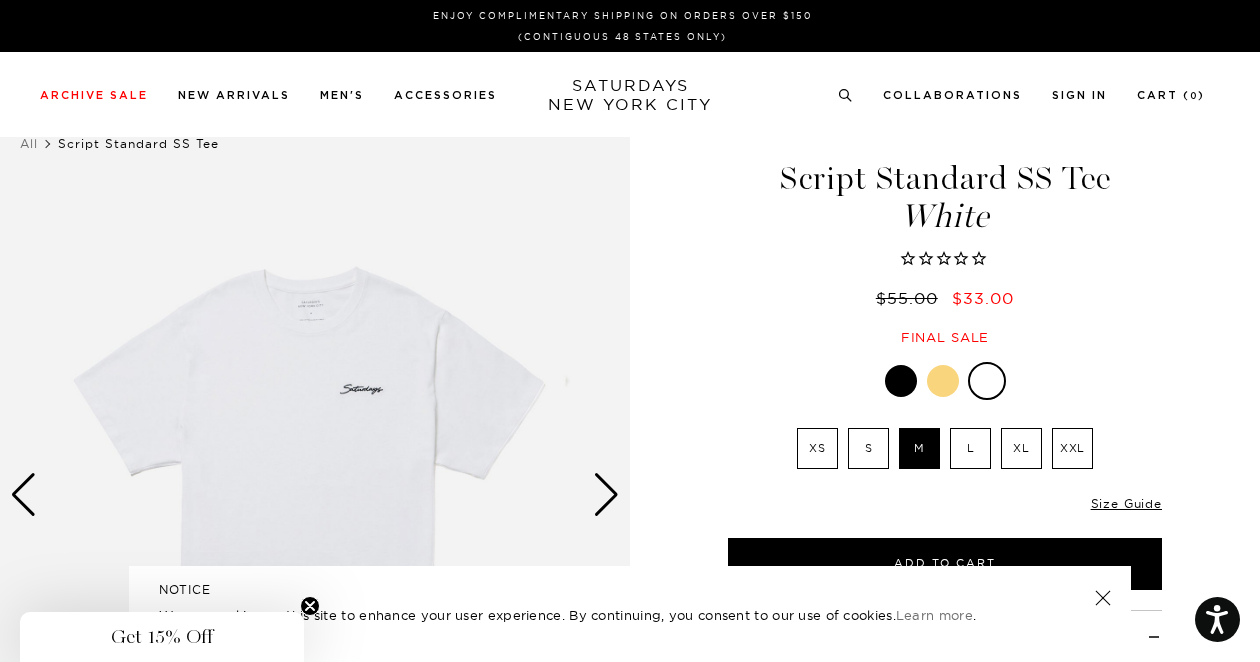 click at bounding box center (901, 381) 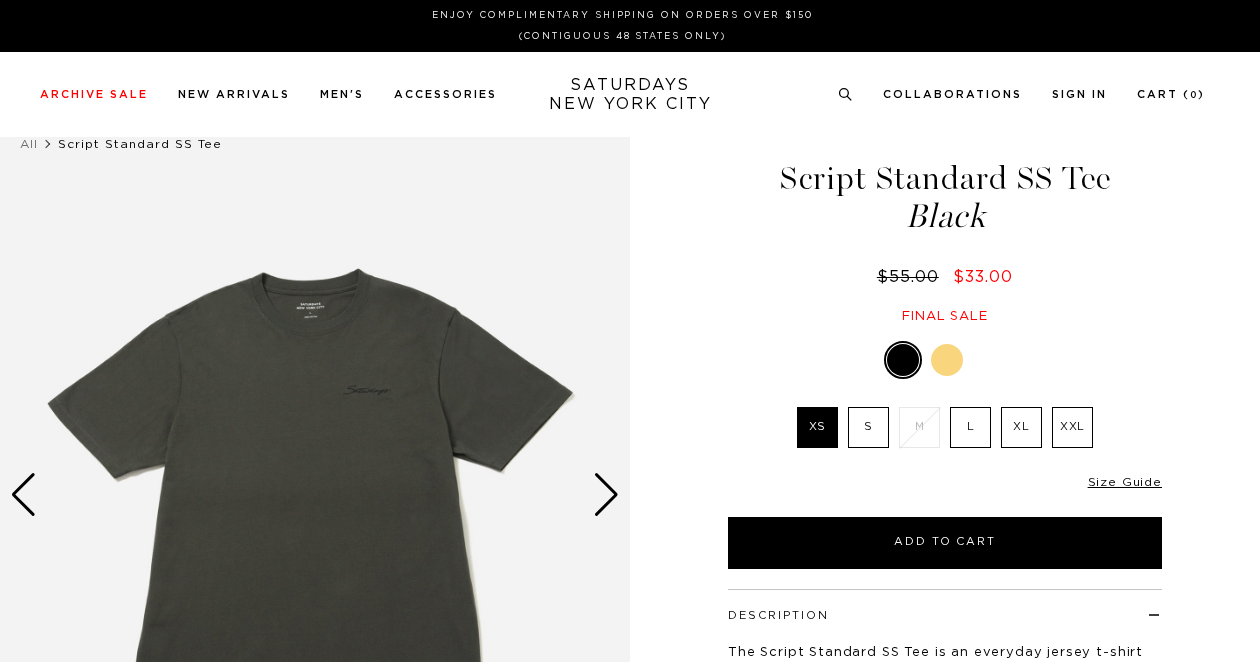 scroll, scrollTop: 0, scrollLeft: 0, axis: both 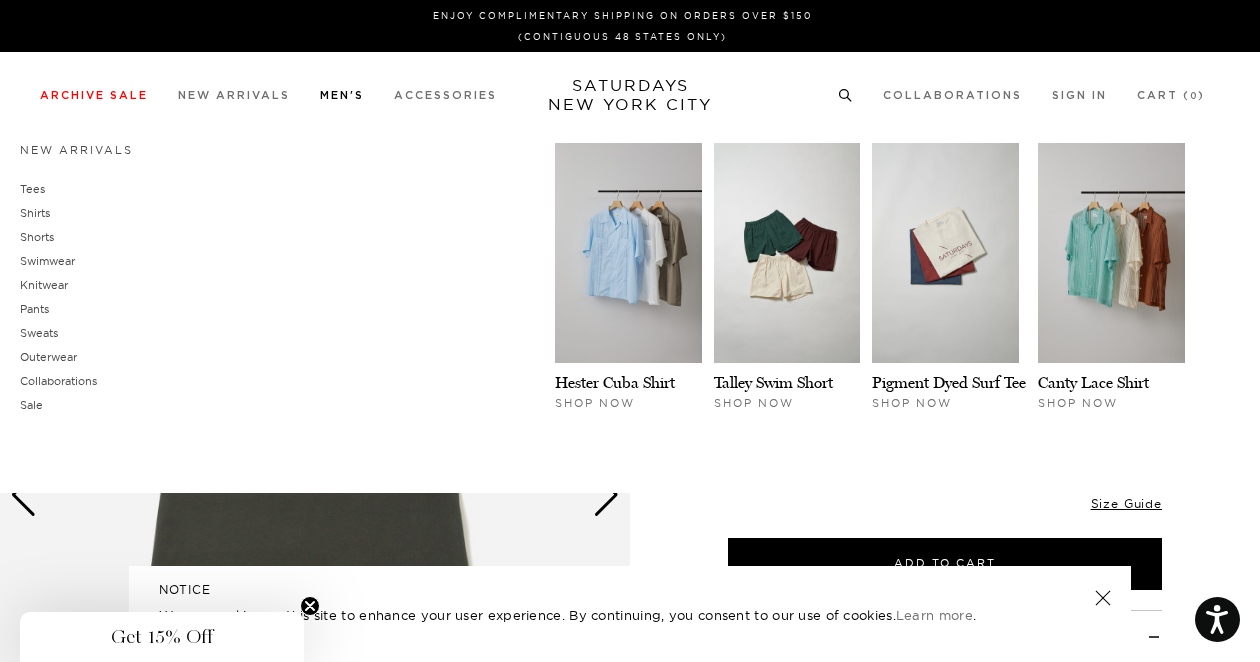 click on "Men's
New Arrivals
Tees
Shirts
Shorts
Swimwear
Knitwear
Pants
Sweats
Outerwear" at bounding box center (342, 94) 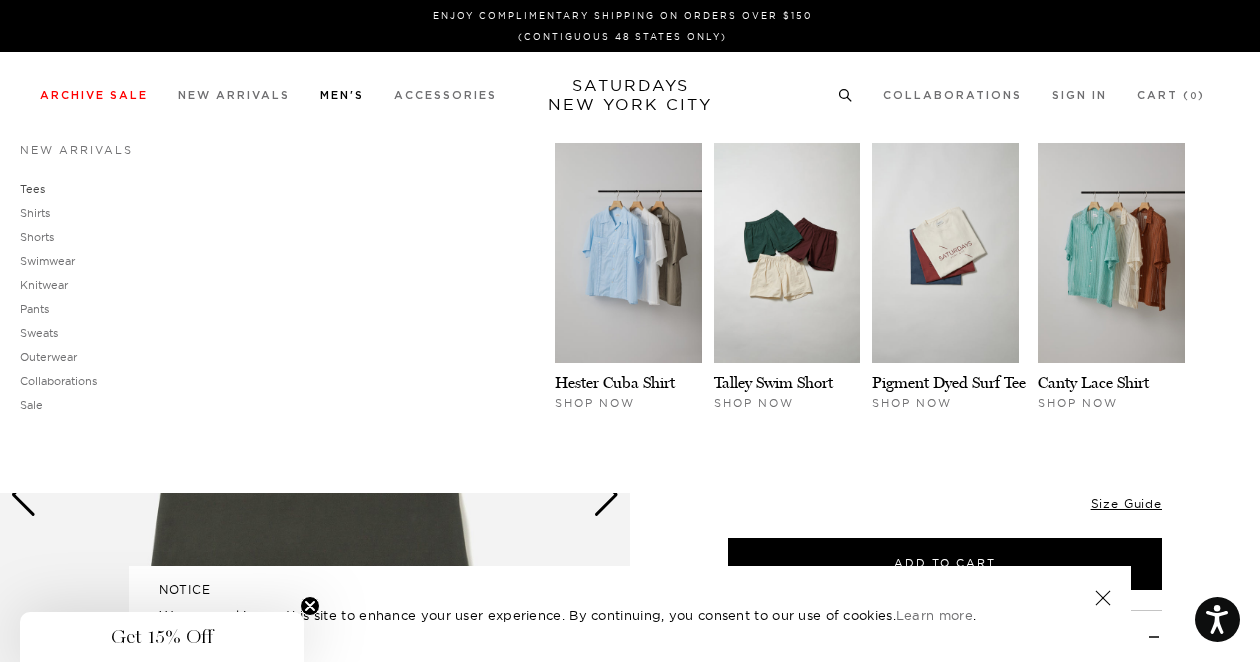 click on "Tees" at bounding box center [32, 189] 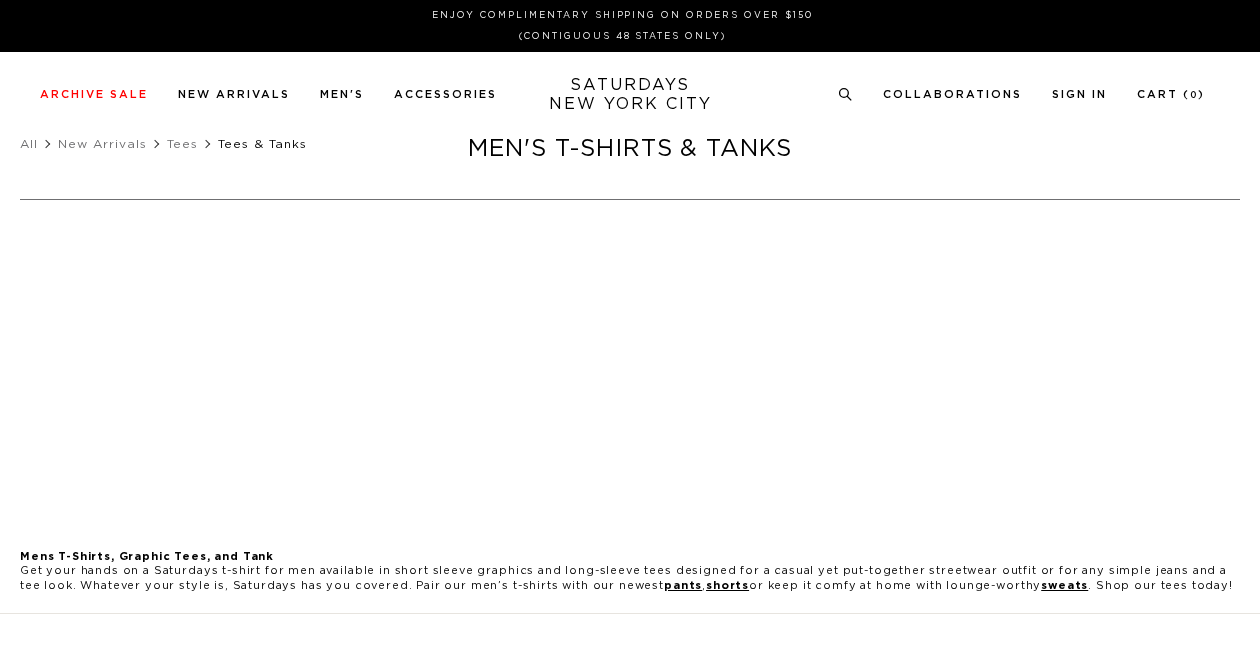 scroll, scrollTop: 0, scrollLeft: 0, axis: both 